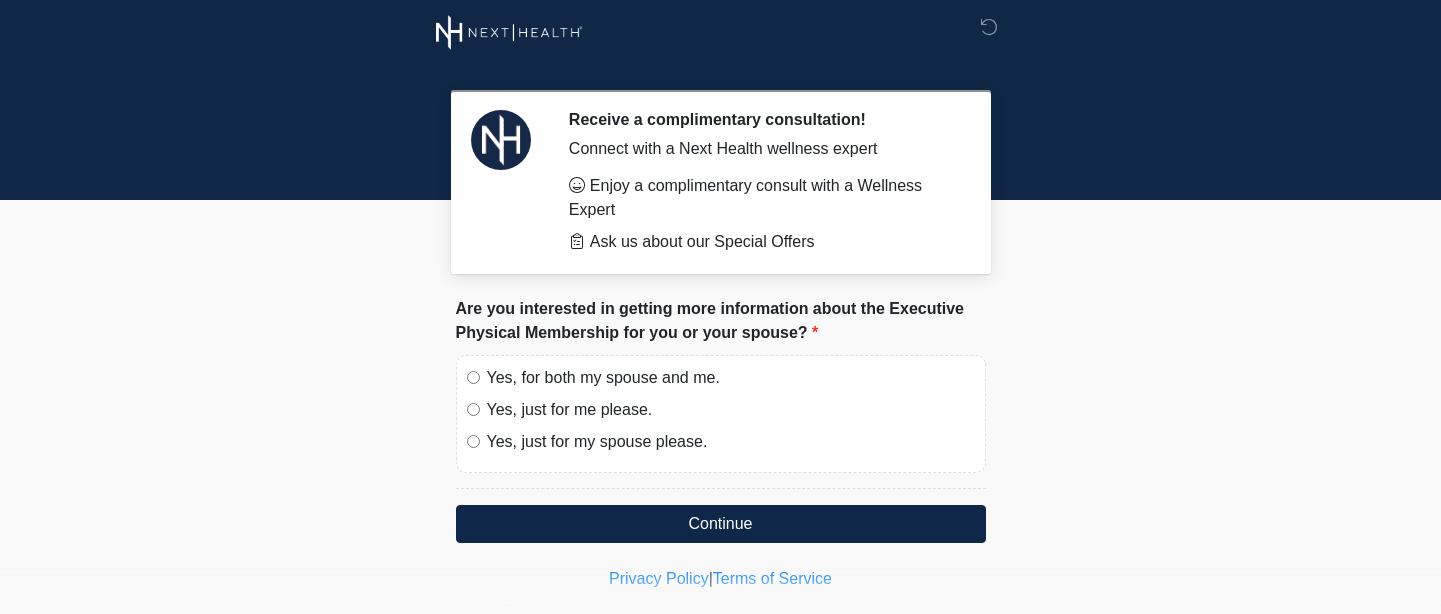 scroll, scrollTop: 0, scrollLeft: 0, axis: both 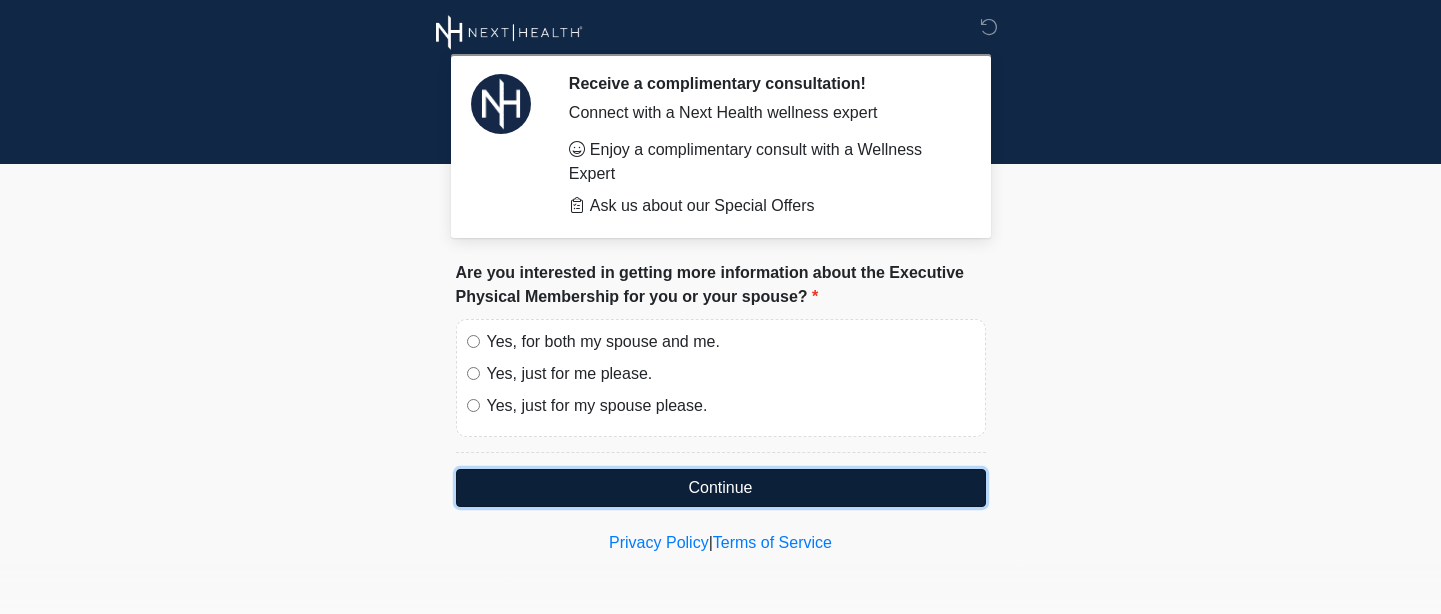 click on "Continue" at bounding box center (721, 488) 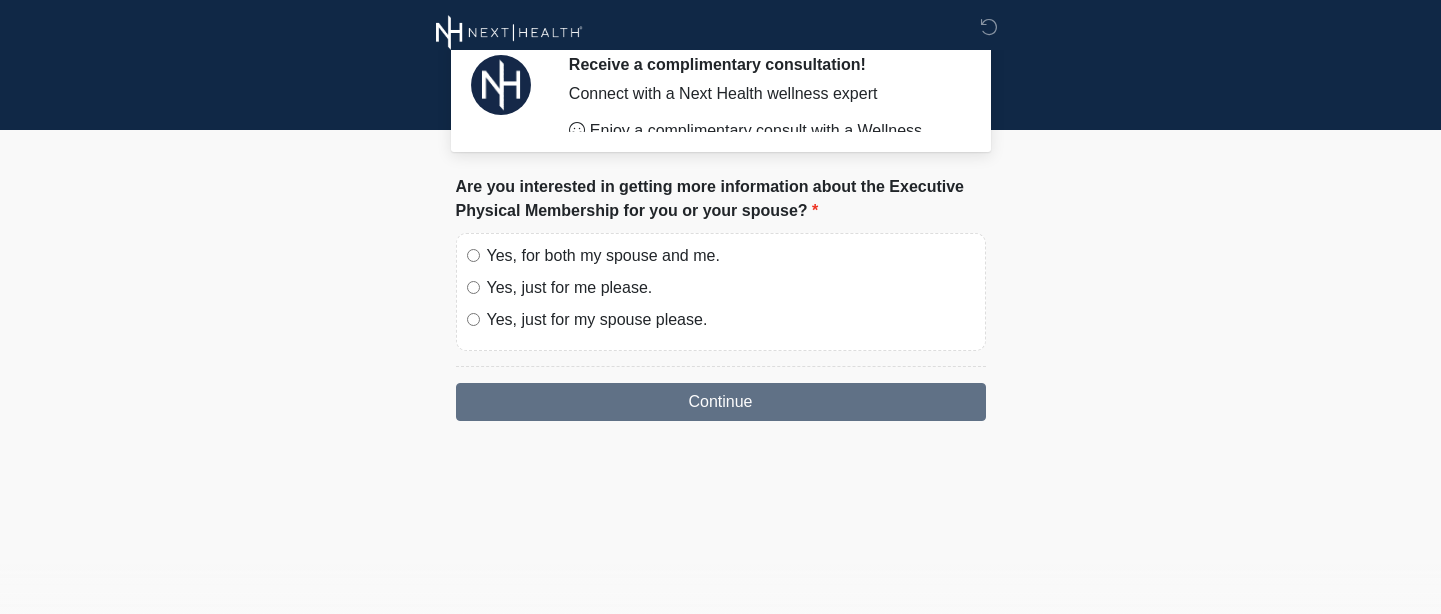 scroll, scrollTop: 0, scrollLeft: 0, axis: both 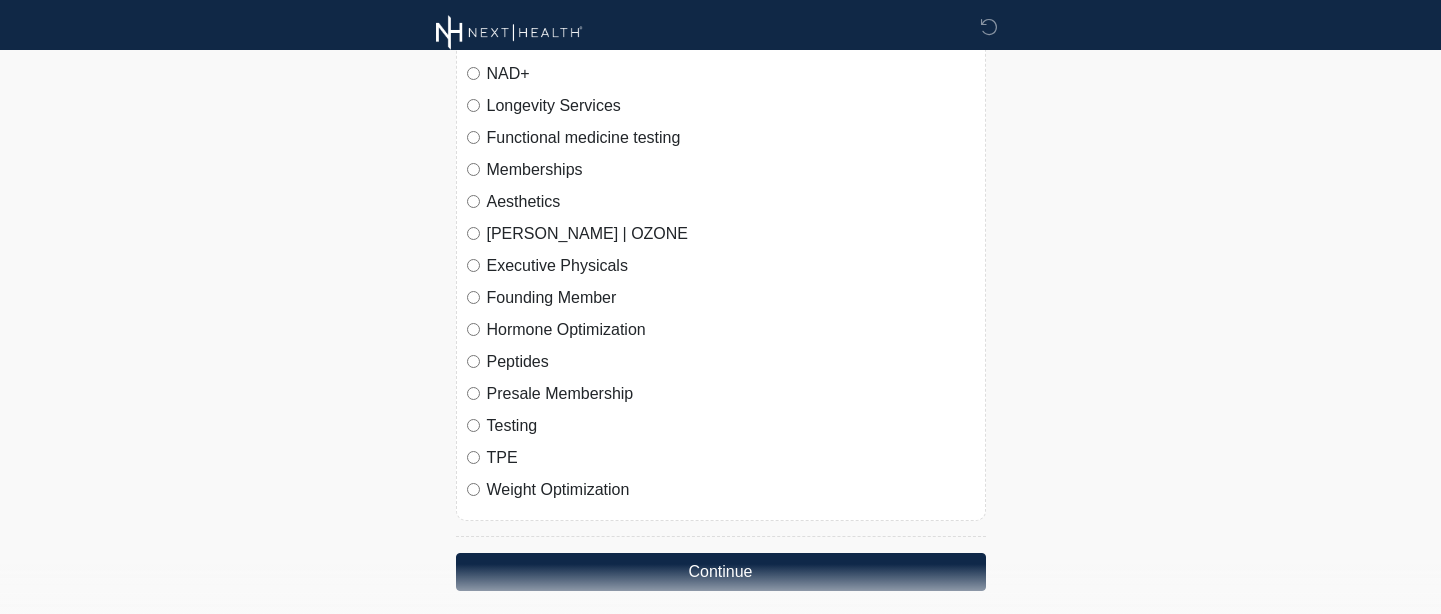 drag, startPoint x: 599, startPoint y: 231, endPoint x: 446, endPoint y: 227, distance: 153.05228 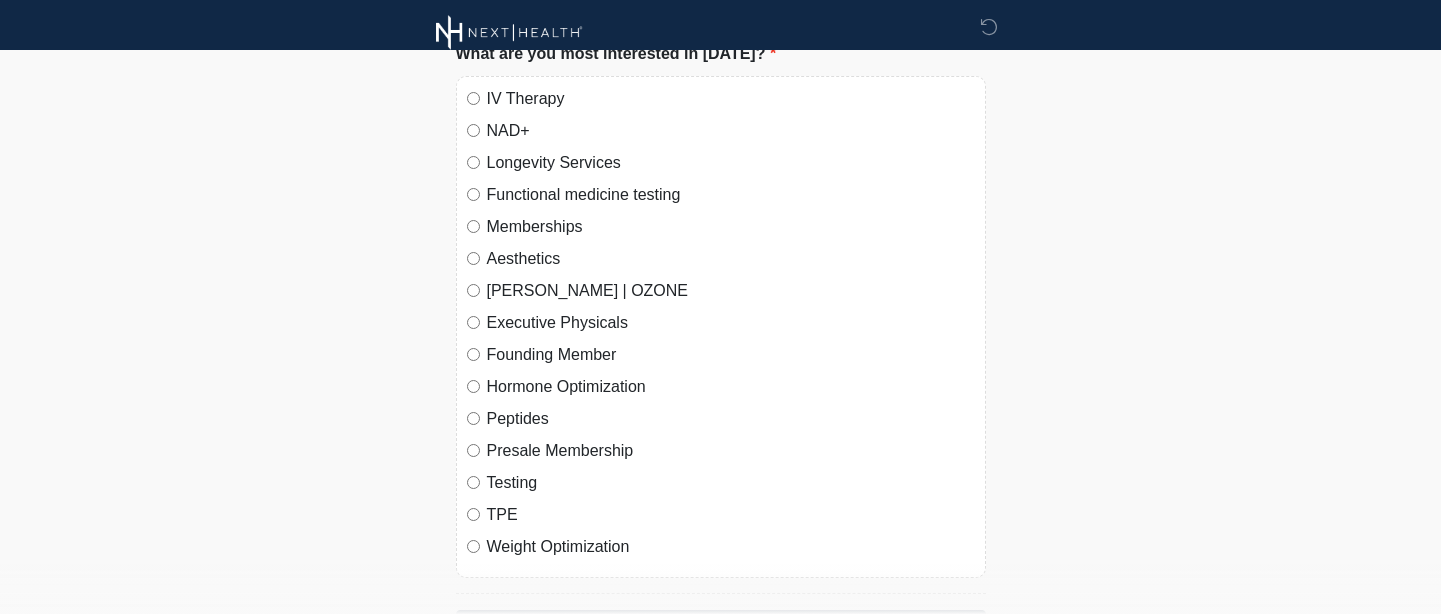 scroll, scrollTop: 253, scrollLeft: 0, axis: vertical 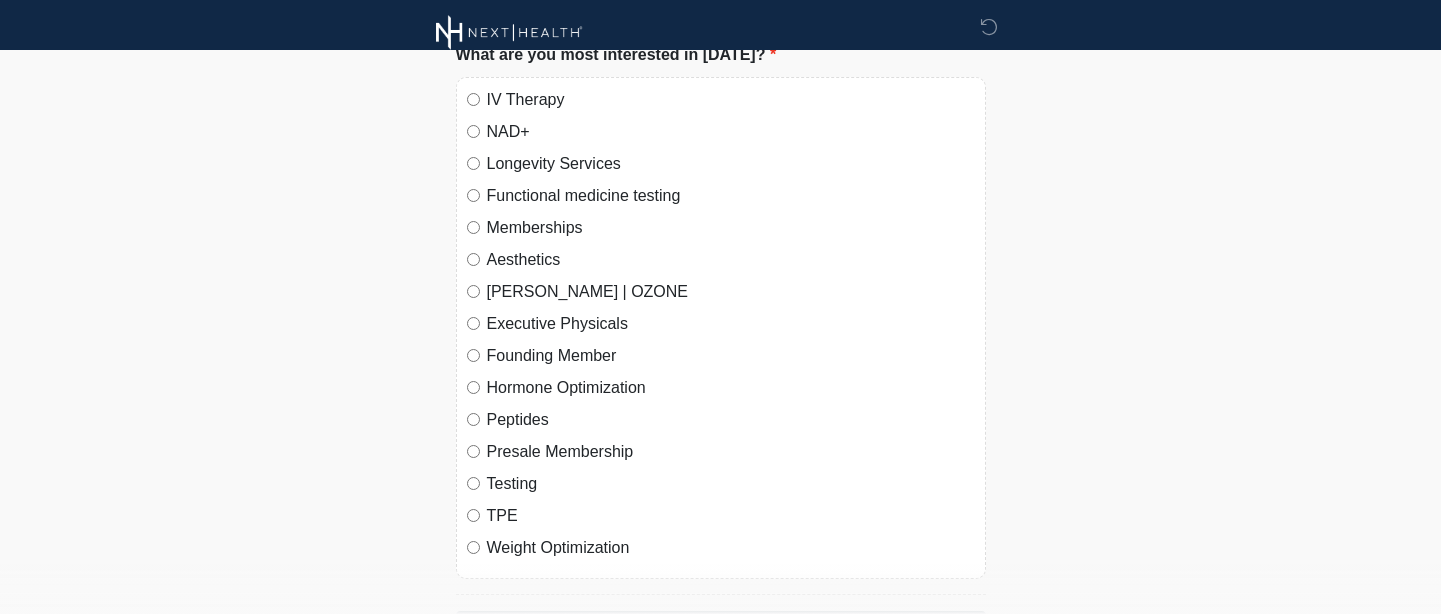 drag, startPoint x: 638, startPoint y: 549, endPoint x: 529, endPoint y: 479, distance: 129.5415 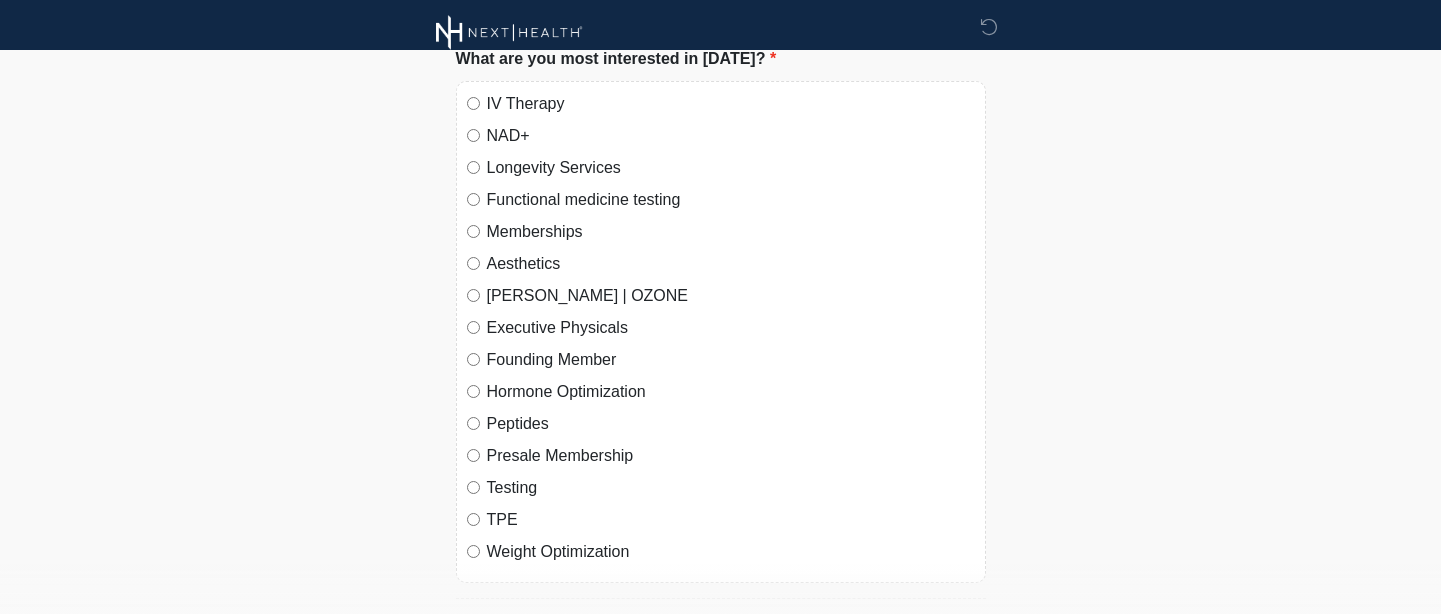 click on "Peptides" at bounding box center (731, 424) 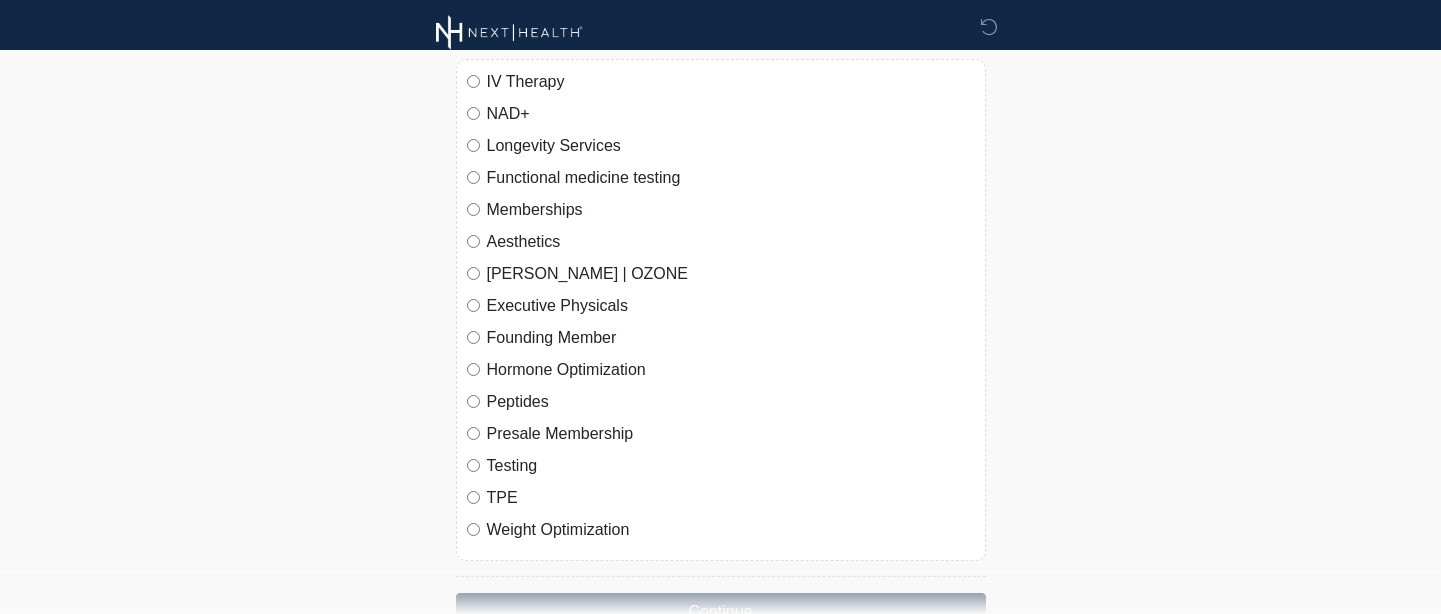scroll, scrollTop: 274, scrollLeft: 0, axis: vertical 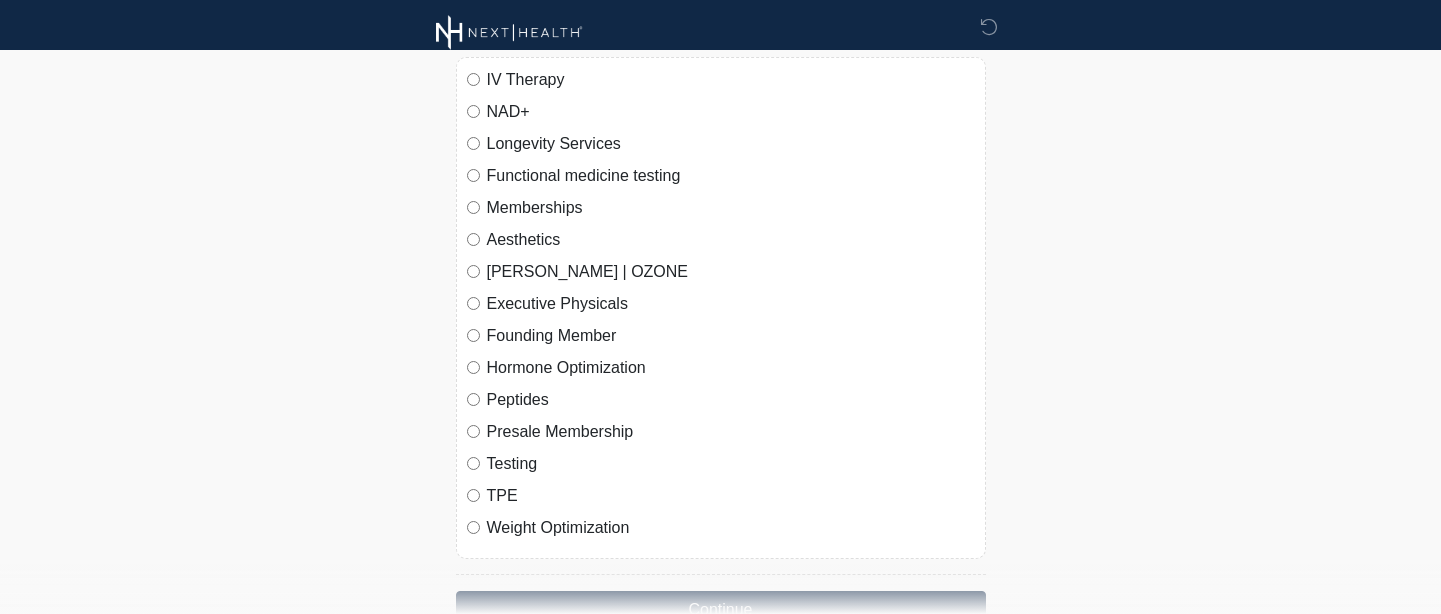 click on "Fill out the form below to:
Enjoy a complimentary consult with a Wellness Expert  Ask us about our Special Offers
Connect with an agent
No thanks, I will complete the questionnaire by myself.
Loading...
Connecting to your agent...
Please wait while we prepare your personalized experience.
What are you most interested in today?
What are you most interested in today?
Next" at bounding box center [720, 33] 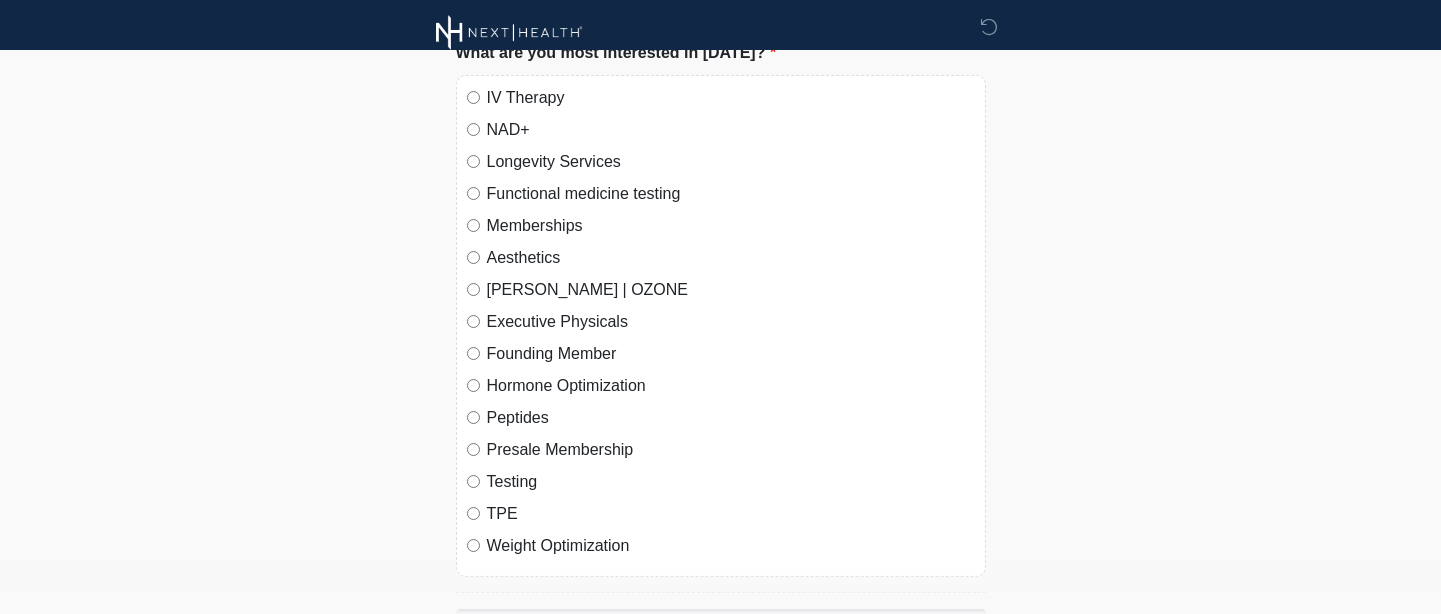 scroll, scrollTop: 269, scrollLeft: 0, axis: vertical 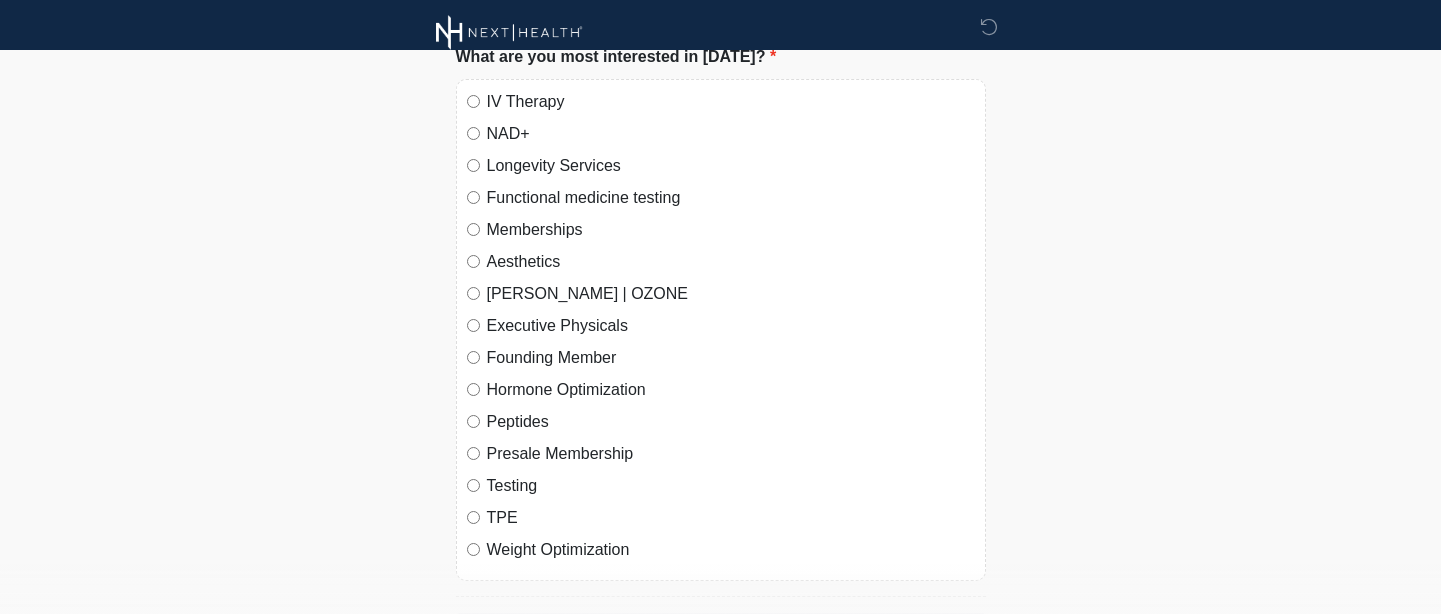 drag, startPoint x: 636, startPoint y: 456, endPoint x: 489, endPoint y: 454, distance: 147.01361 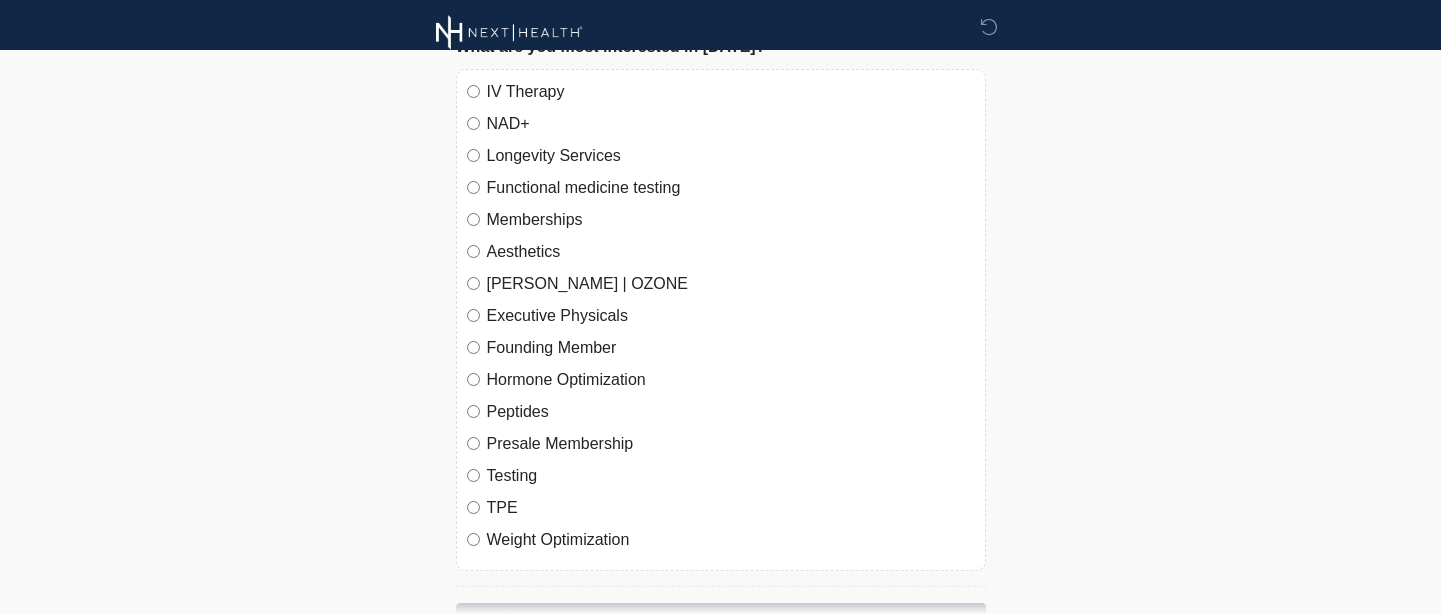 scroll, scrollTop: 253, scrollLeft: 0, axis: vertical 